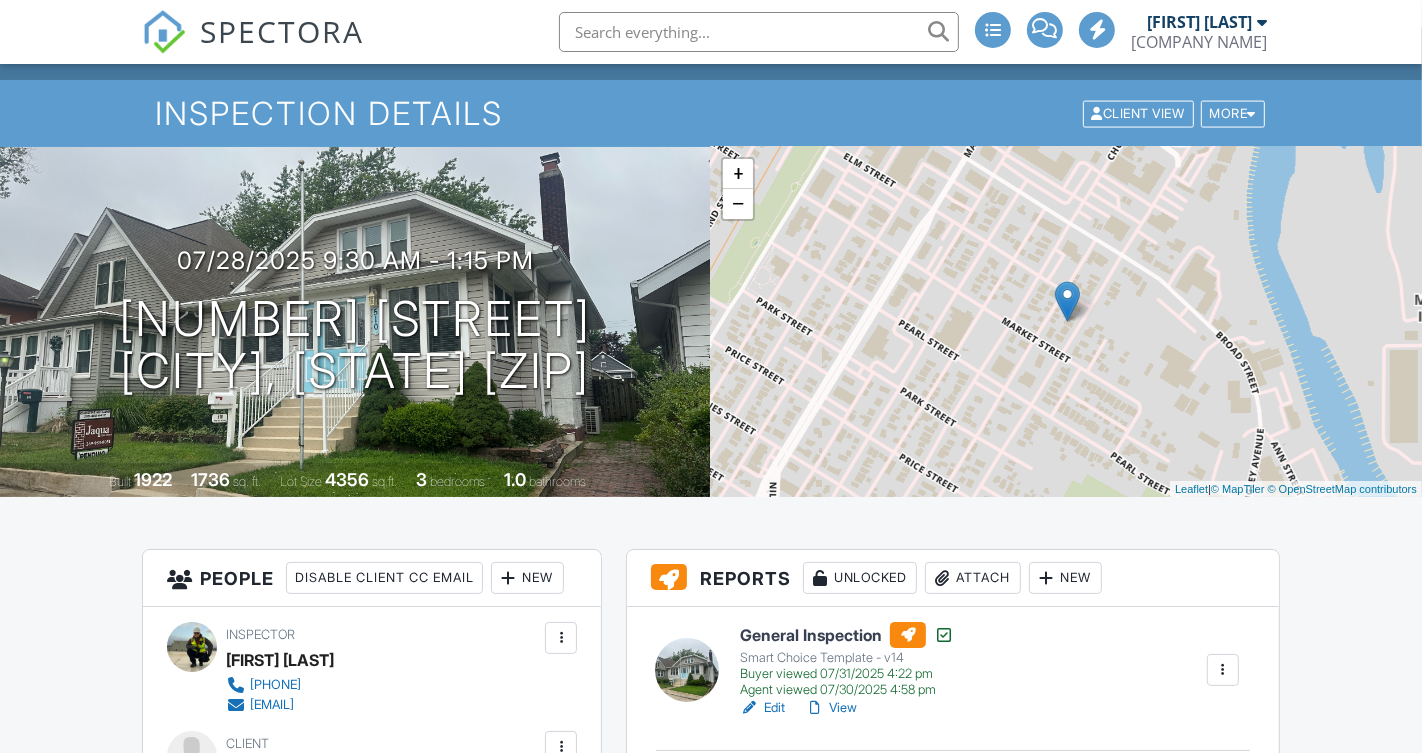 scroll, scrollTop: 63, scrollLeft: 0, axis: vertical 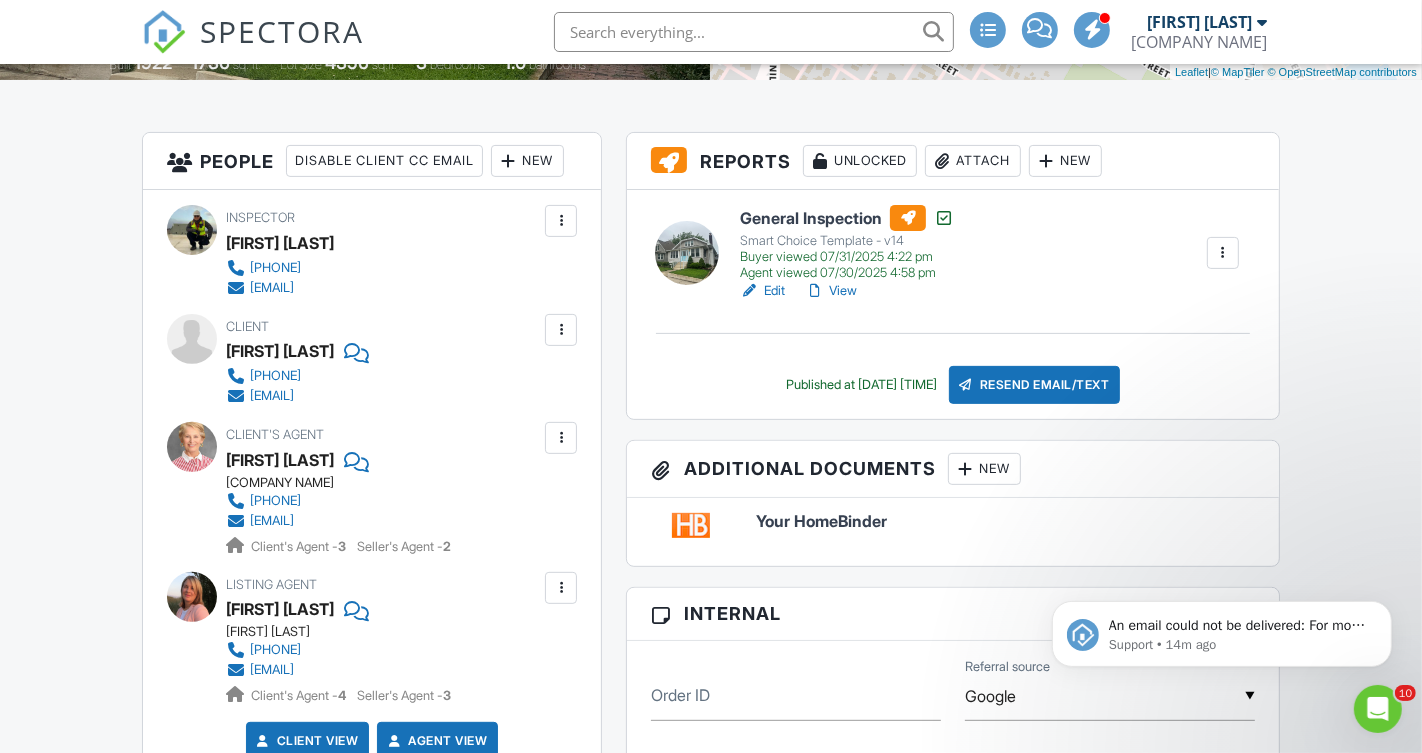 click on "Attach" at bounding box center [973, 161] 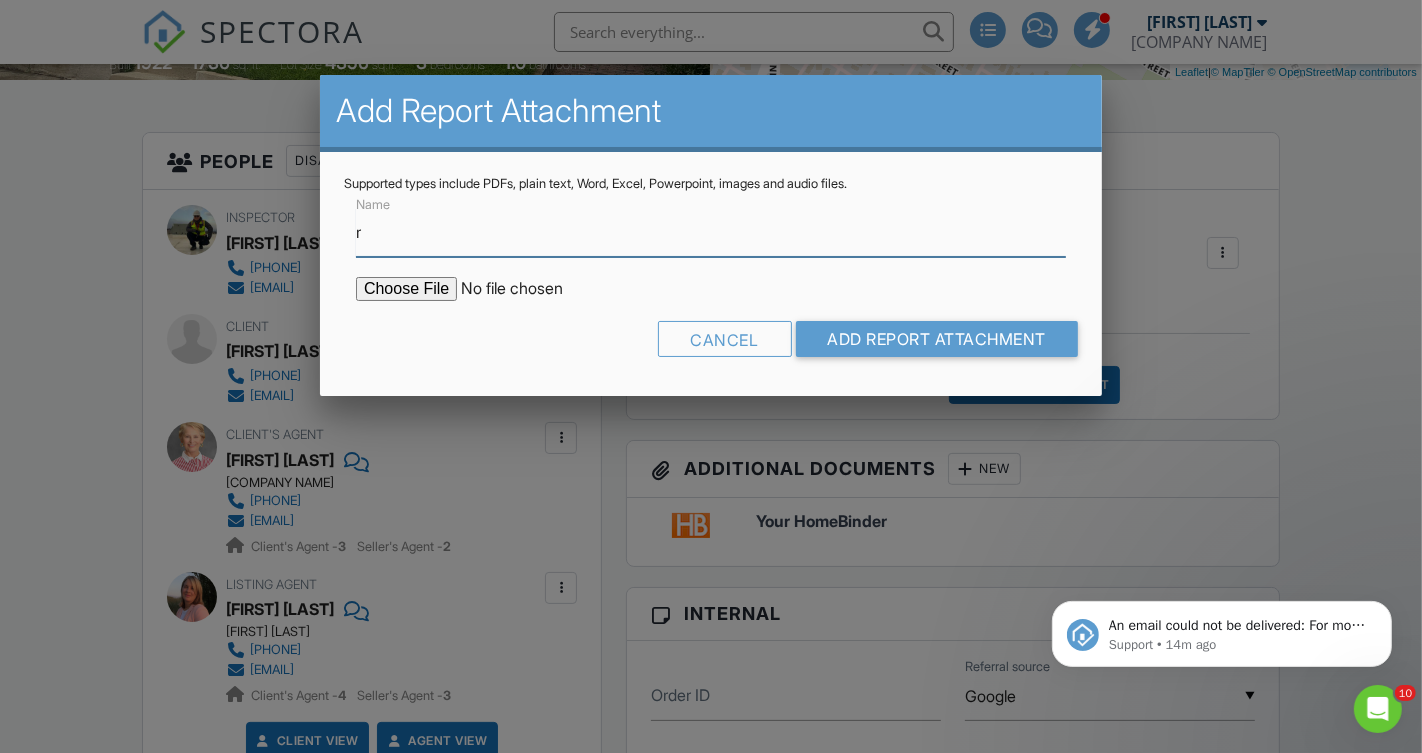 type on "Radon Report" 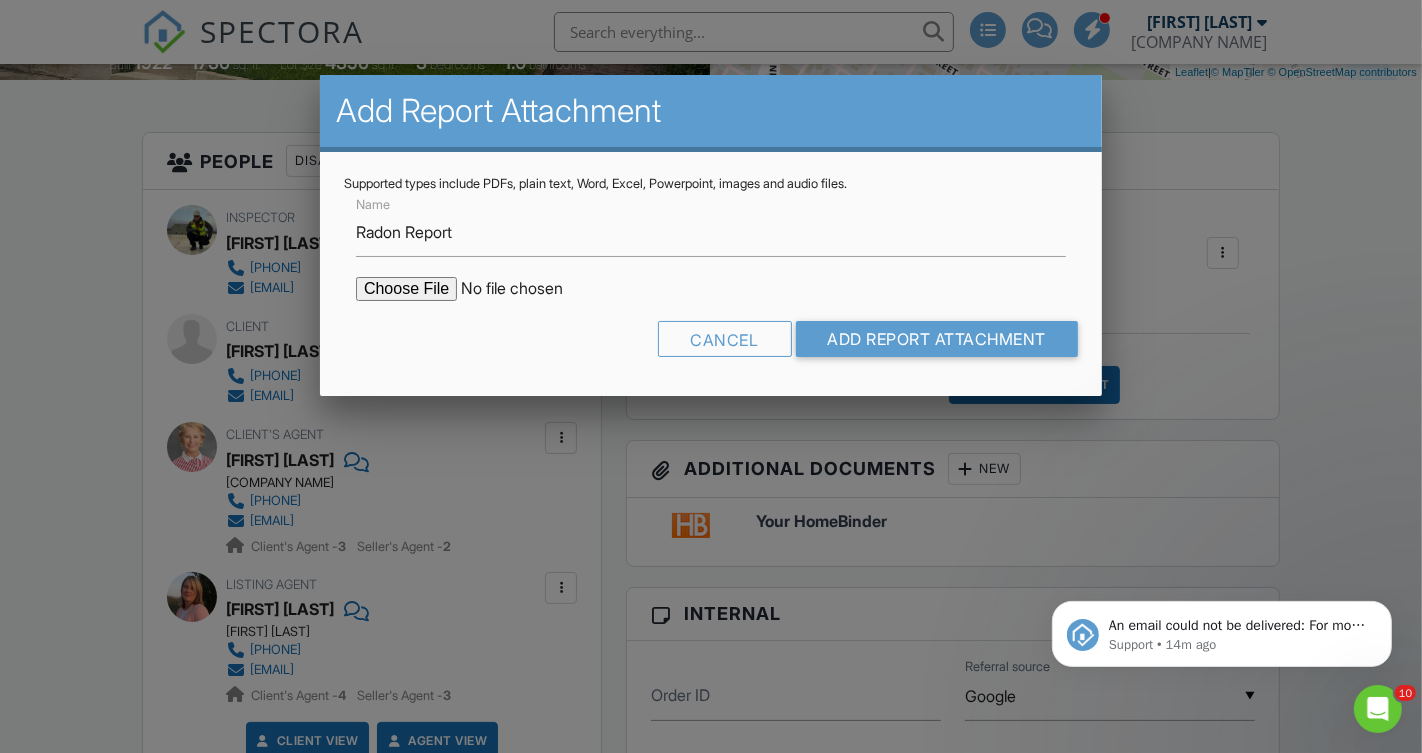 click at bounding box center [526, 289] 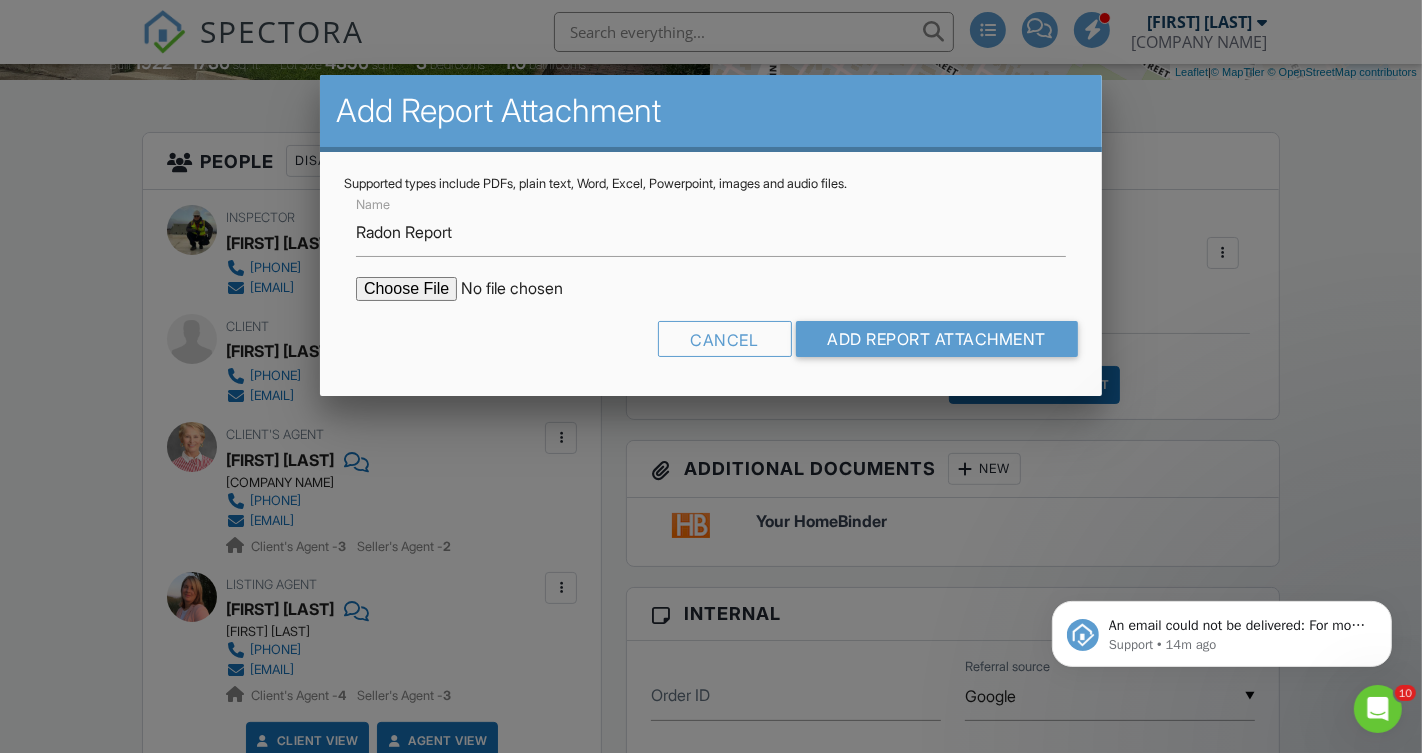 type on "C:\fakepath\[FILENAME].pdf" 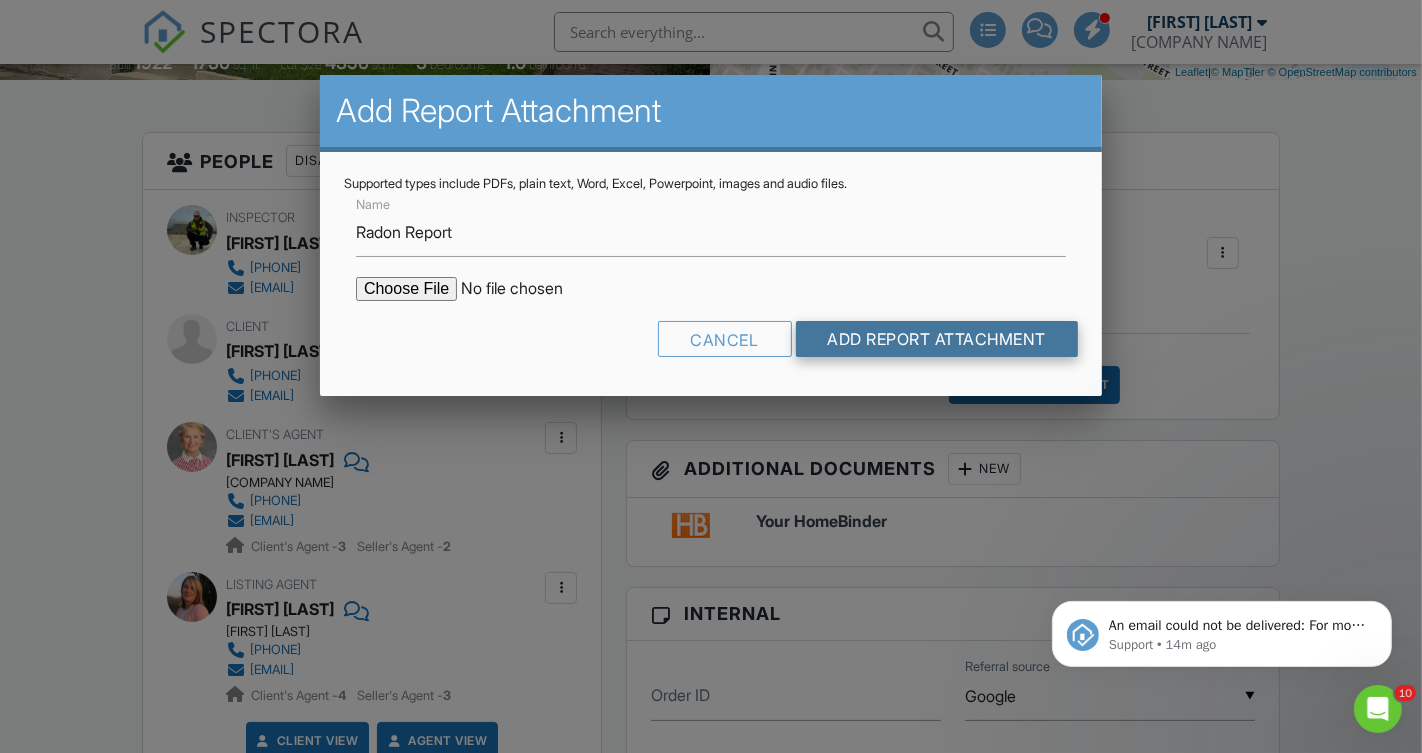 click on "Add Report Attachment" at bounding box center [937, 339] 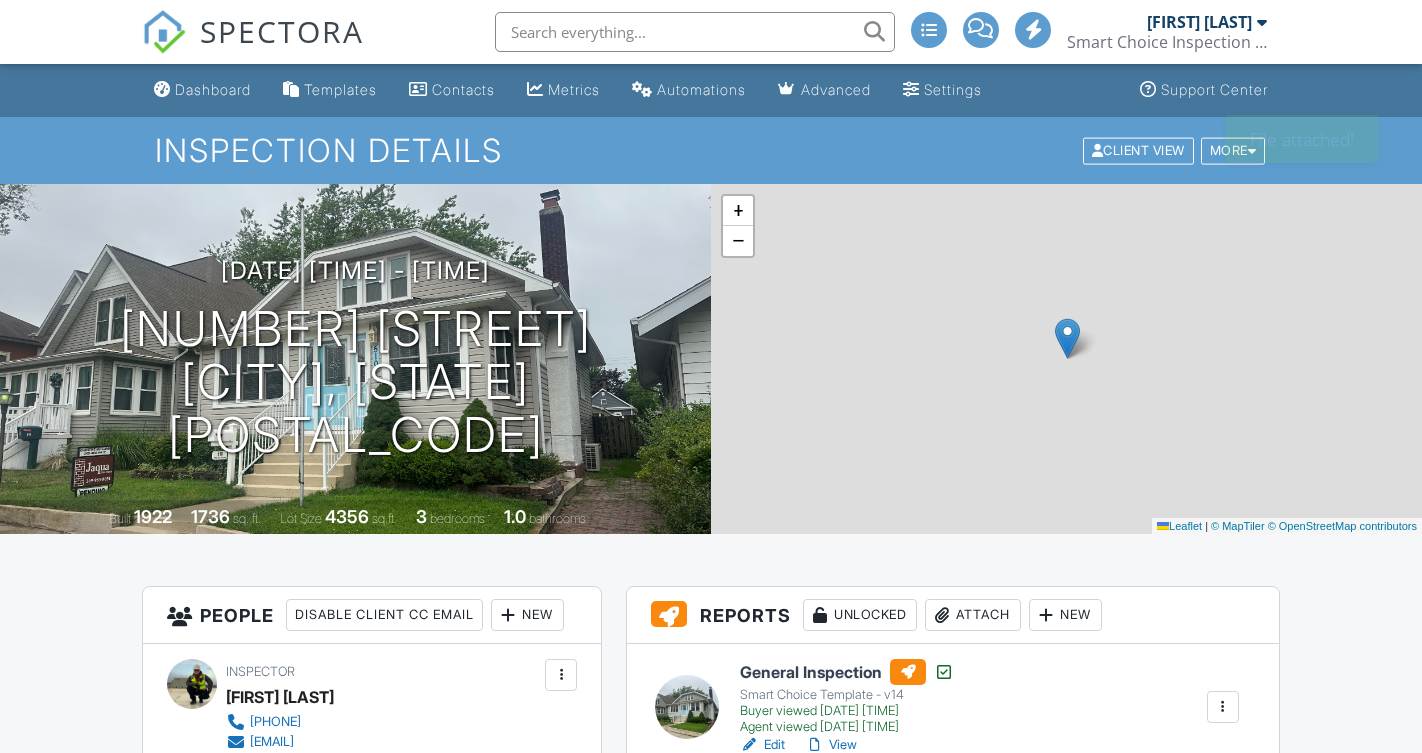 scroll, scrollTop: 0, scrollLeft: 0, axis: both 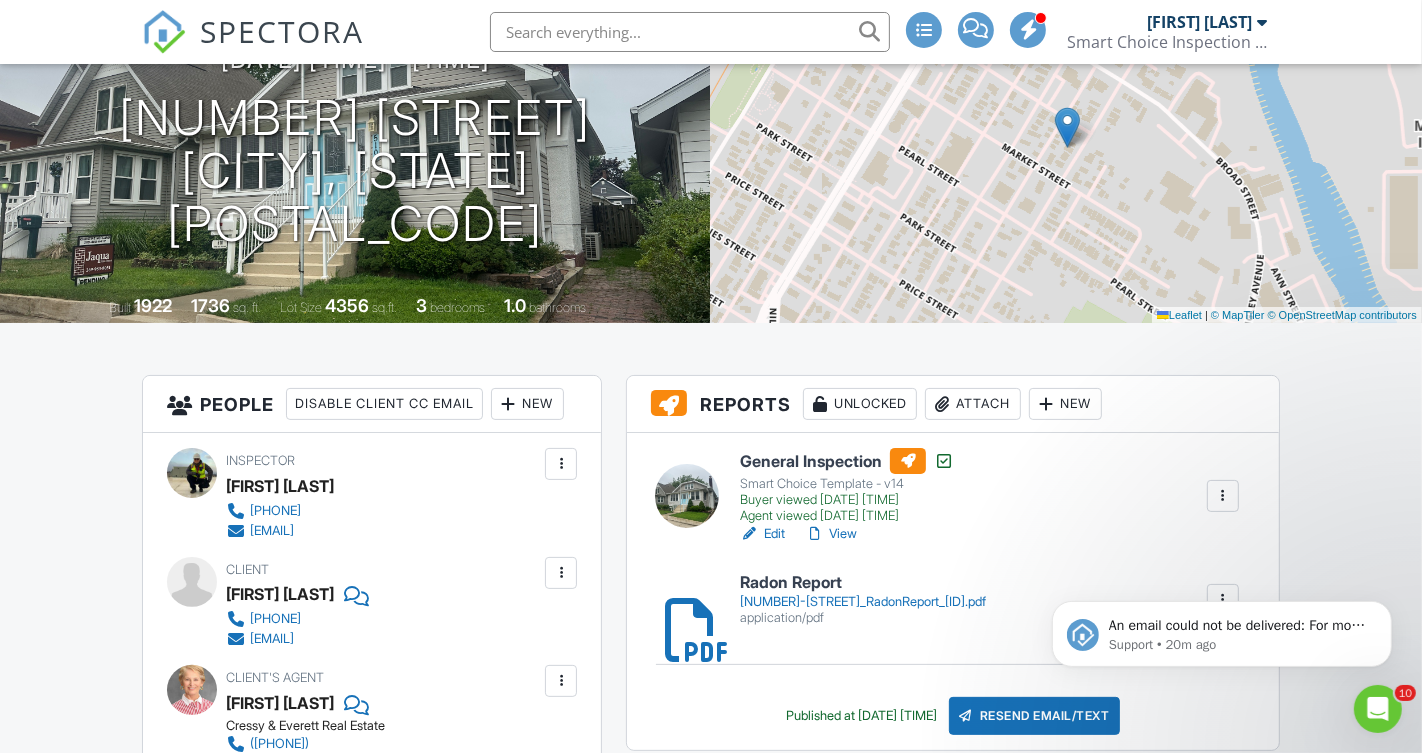 click on "Attach" at bounding box center (973, 404) 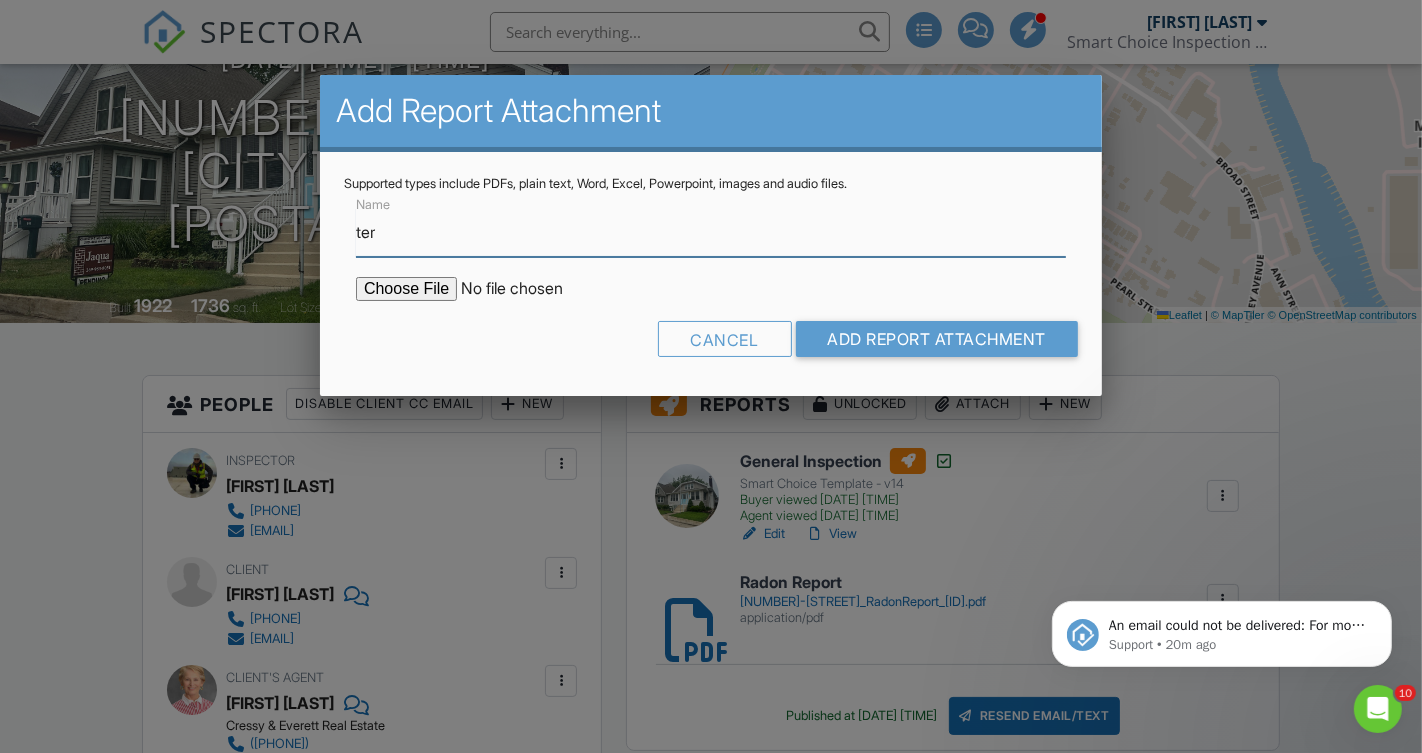 type on "Termite Inspection Document" 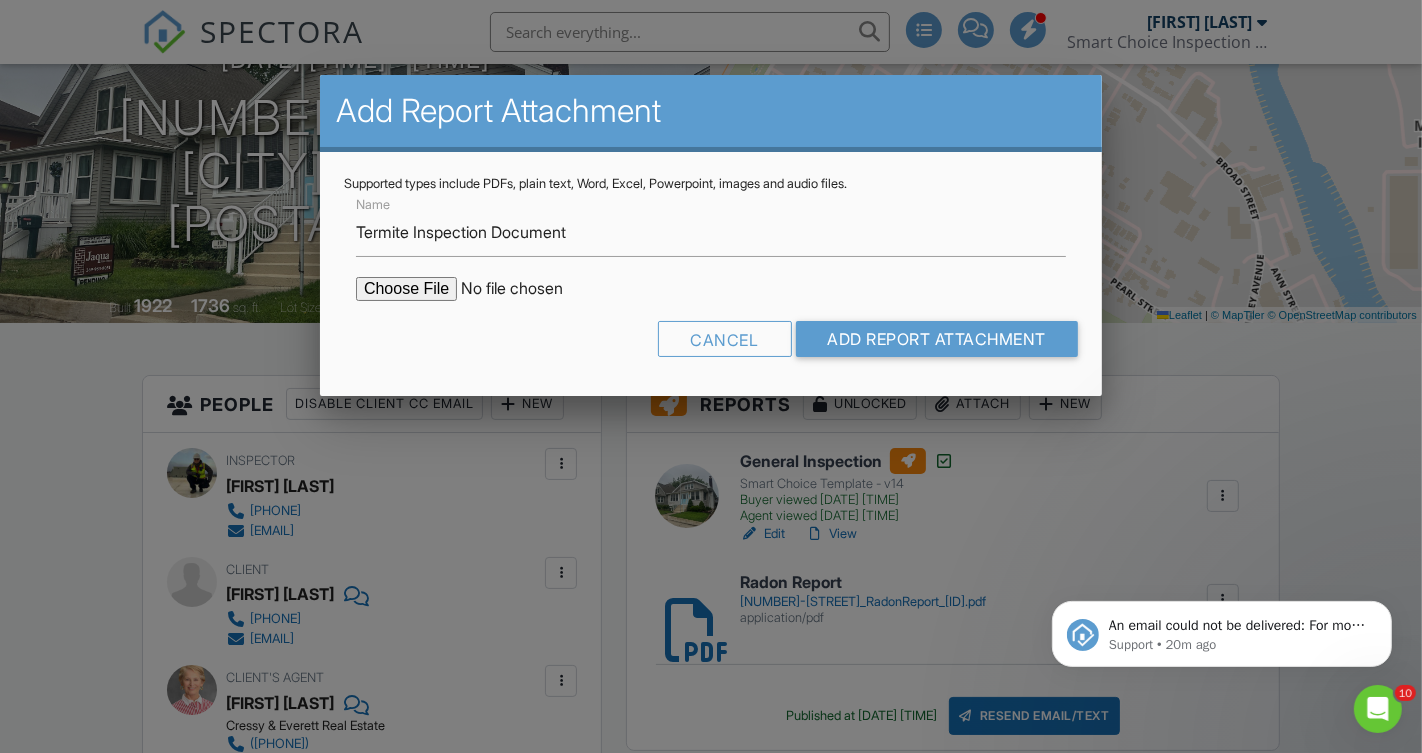 click at bounding box center (526, 289) 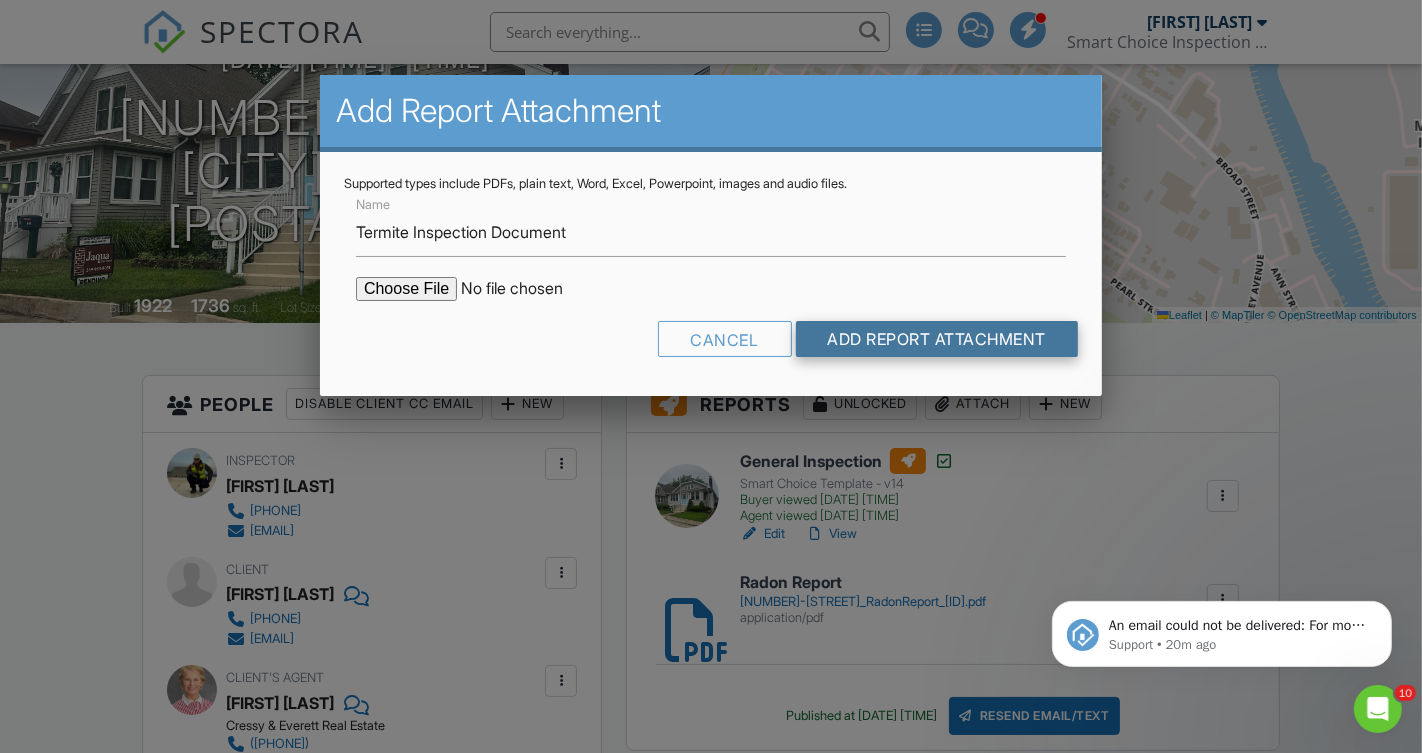 click on "Add Report Attachment" at bounding box center (937, 339) 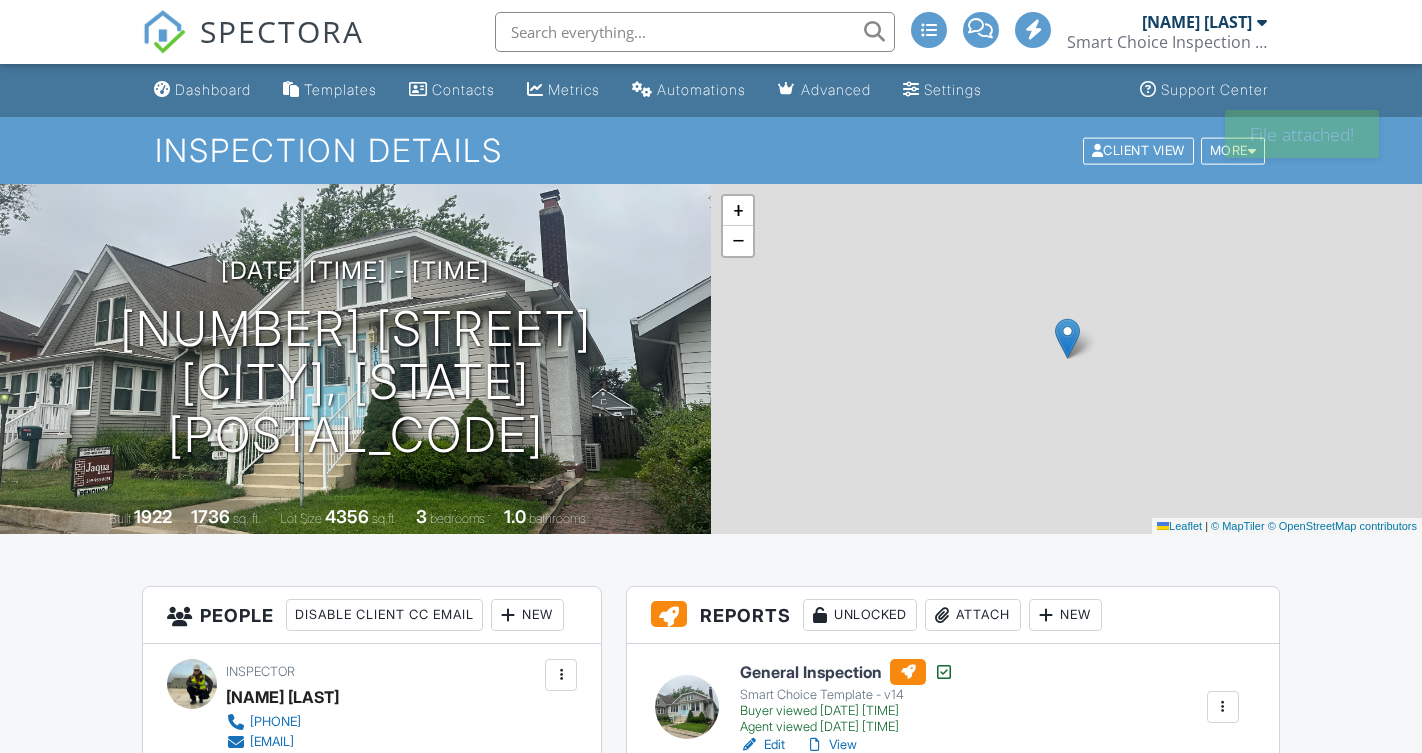 scroll, scrollTop: 0, scrollLeft: 0, axis: both 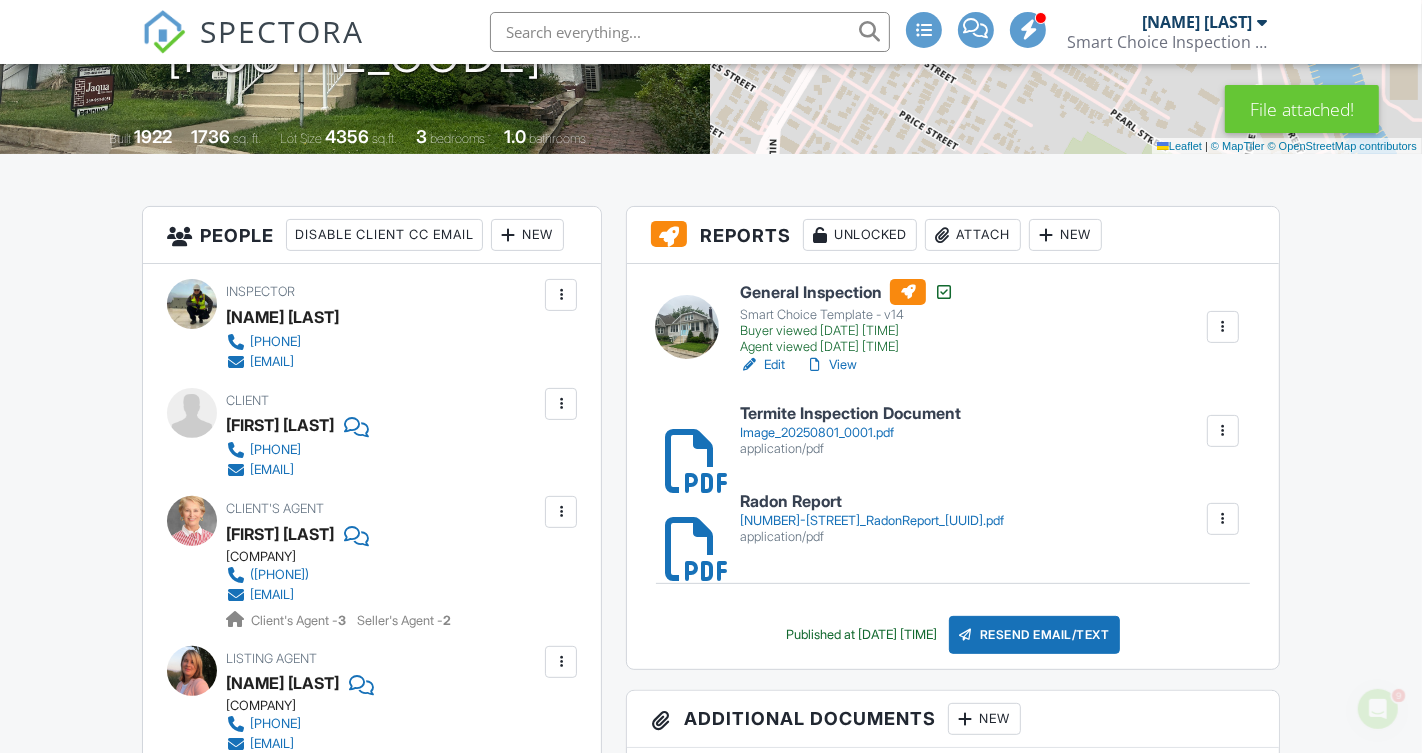 click on "Edit" at bounding box center (762, 365) 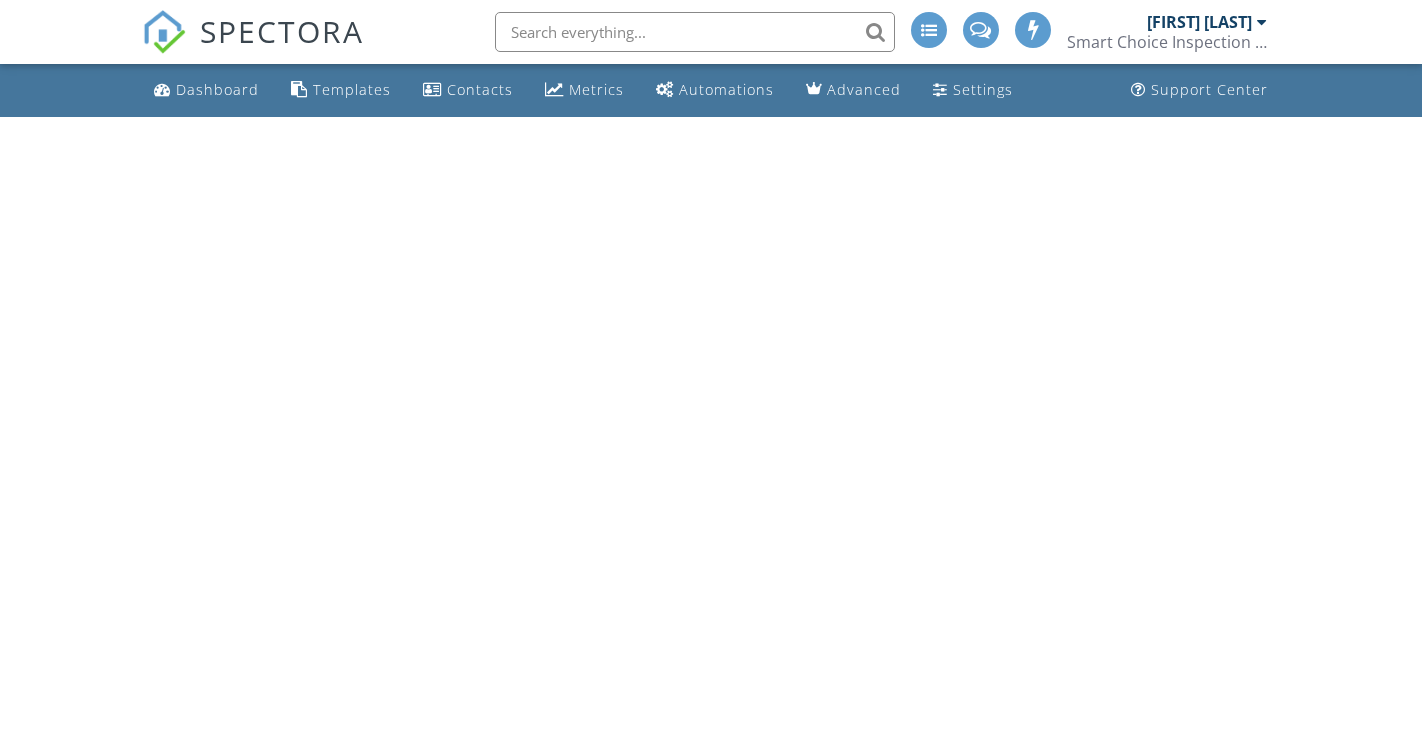 scroll, scrollTop: 0, scrollLeft: 0, axis: both 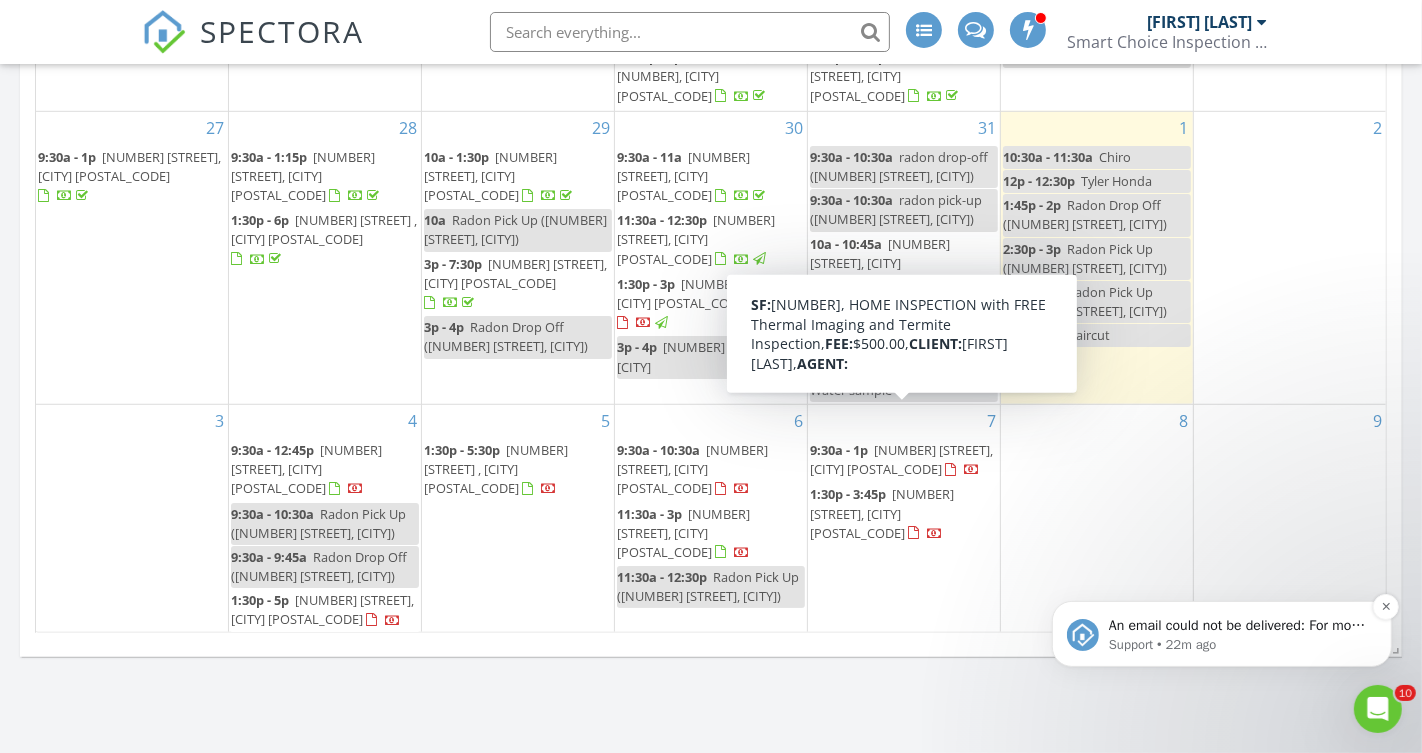 click on "An email could not be delivered:  For more information, view Why emails don't get delivered (Support Article)" at bounding box center (1237, 625) 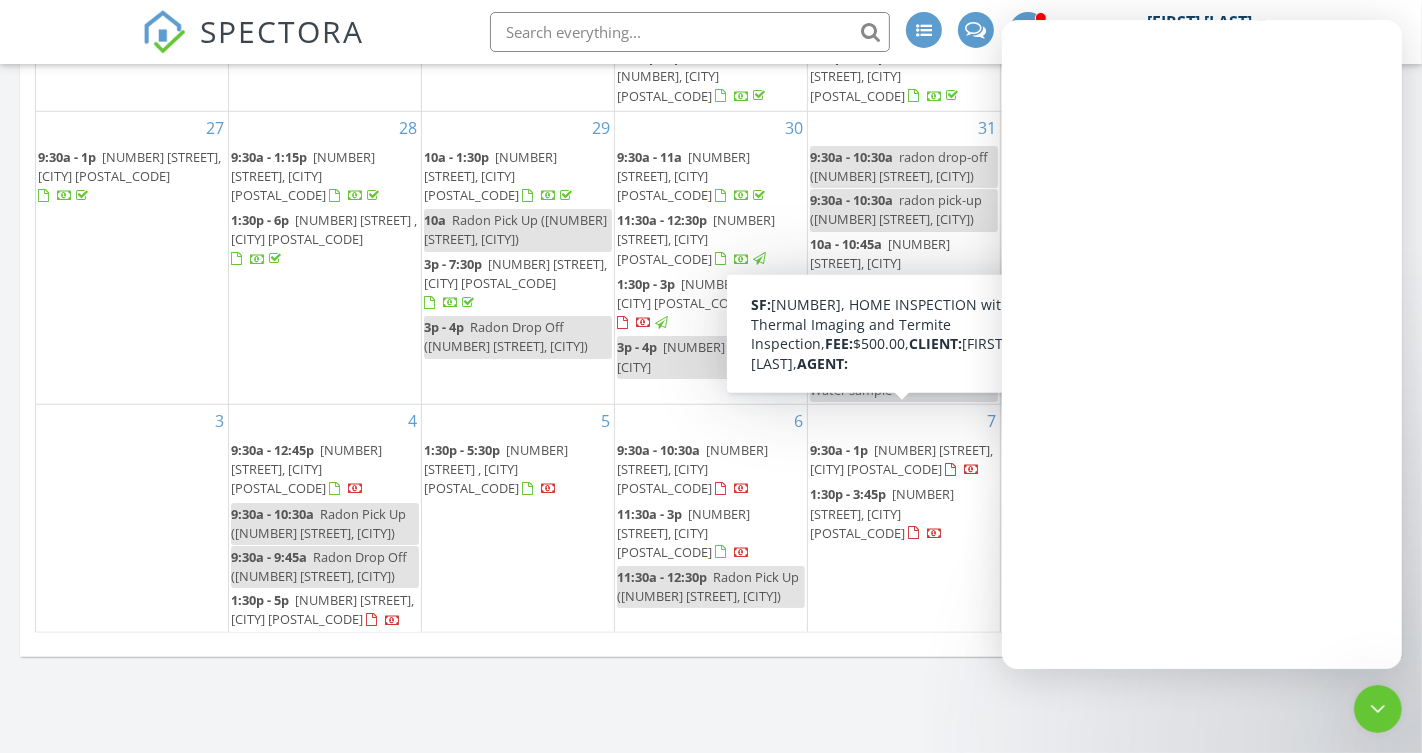 scroll, scrollTop: 0, scrollLeft: 0, axis: both 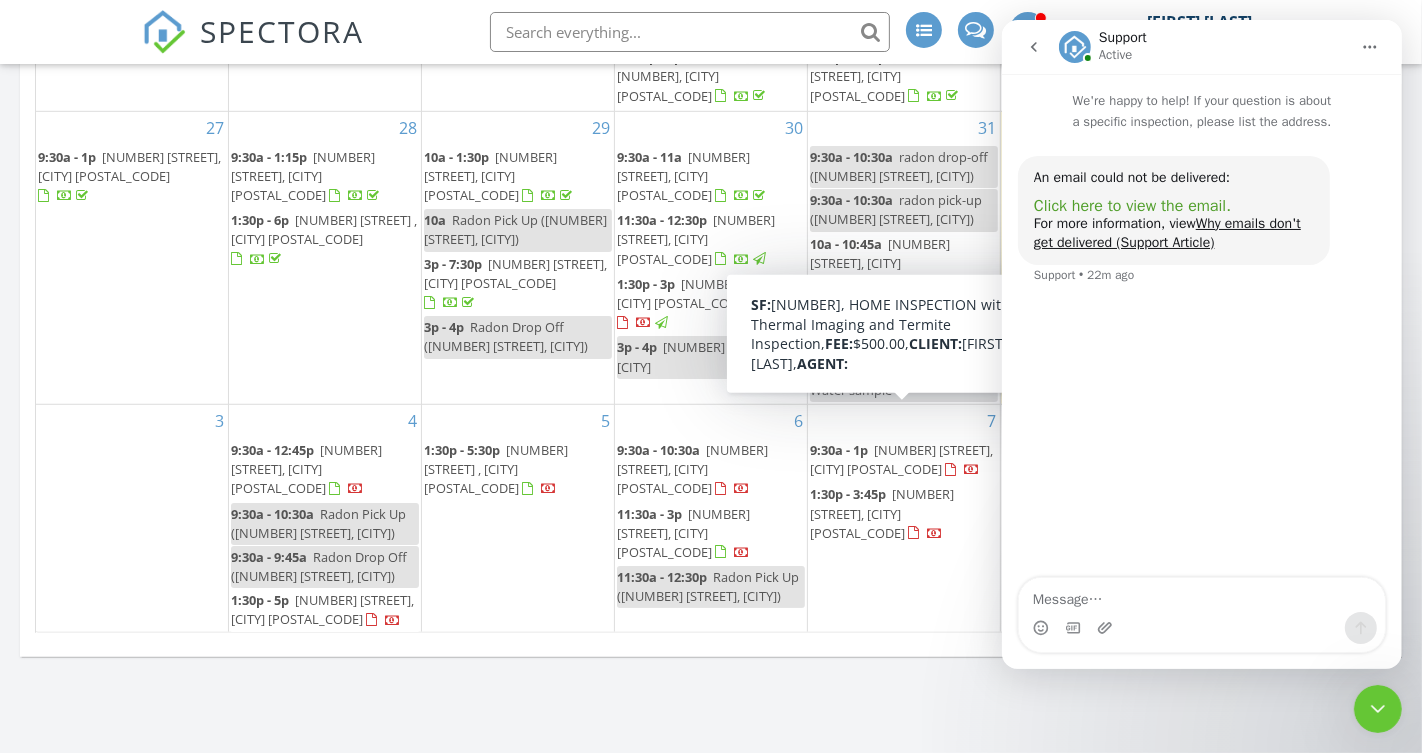 click on "Click here to view the email." at bounding box center (1131, 206) 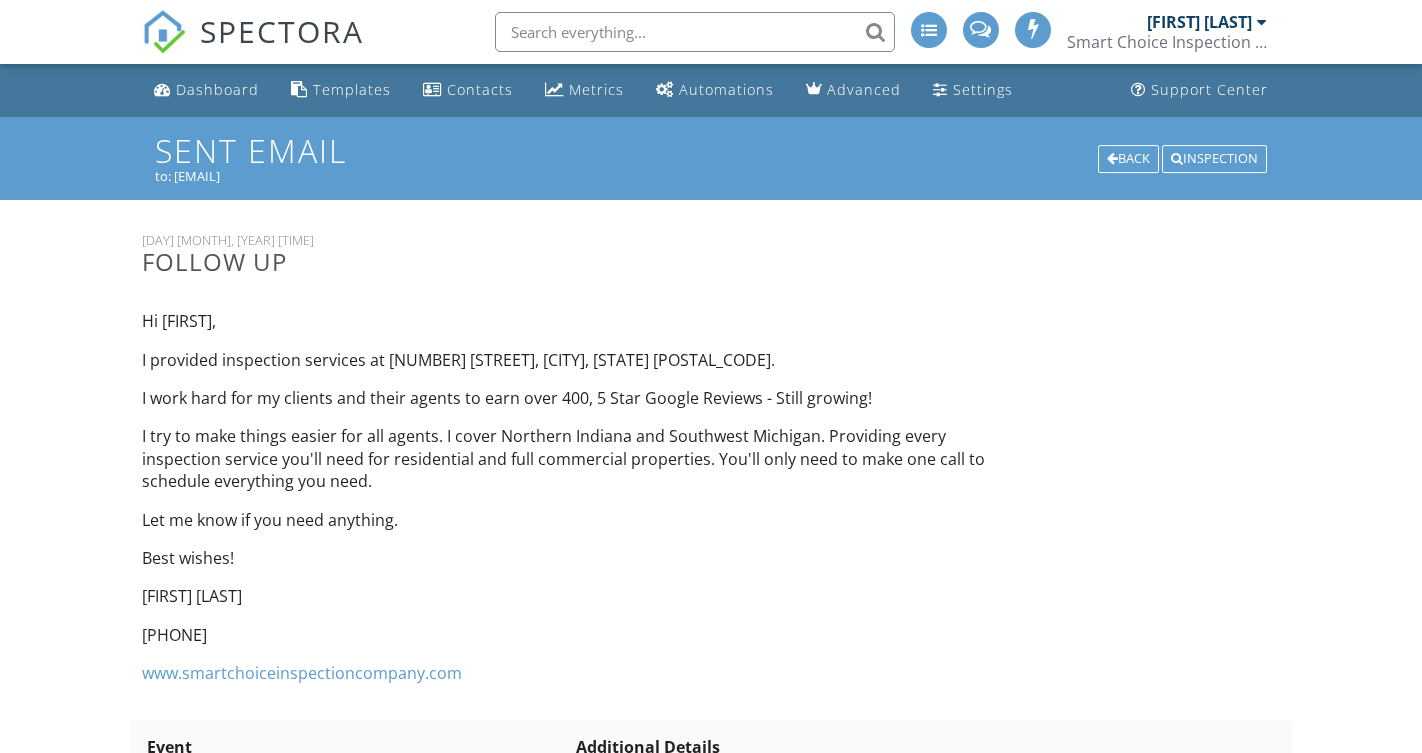 scroll, scrollTop: 0, scrollLeft: 0, axis: both 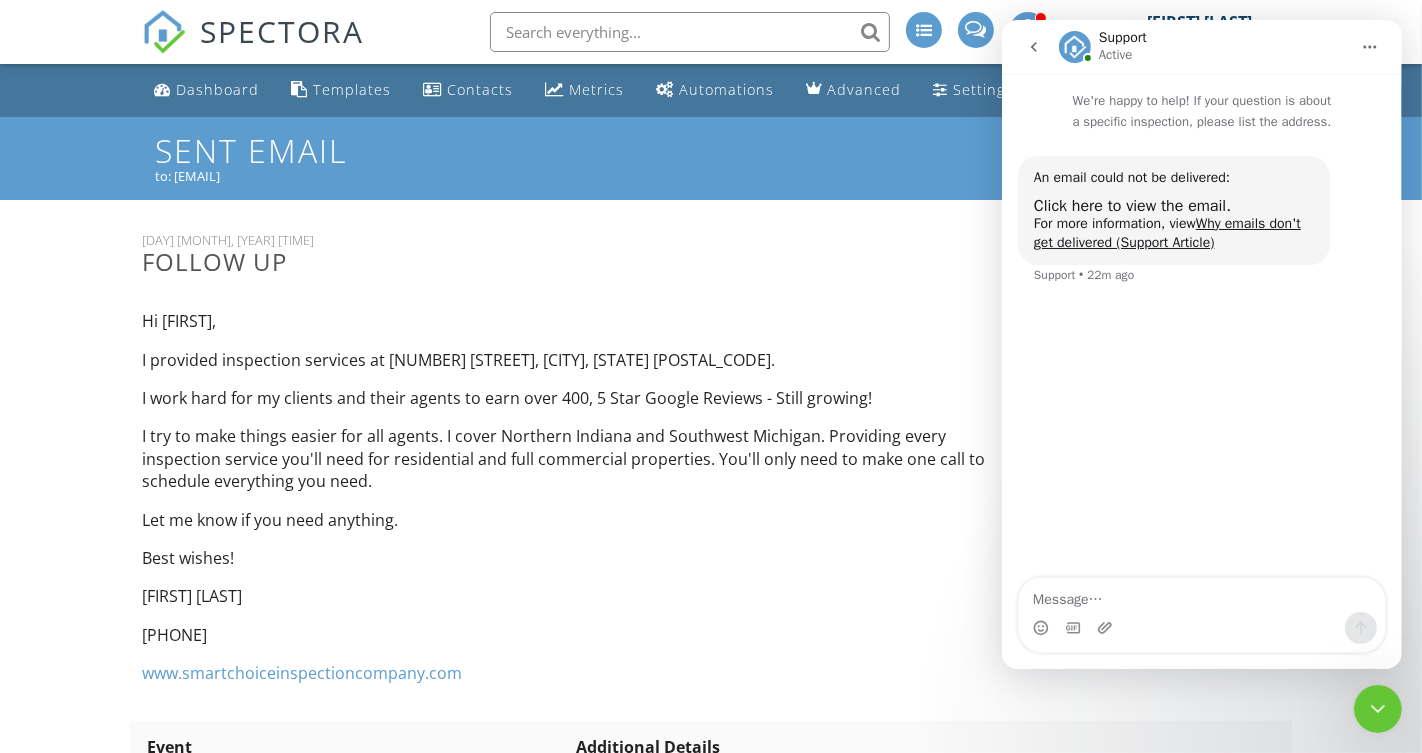click at bounding box center [1377, 708] 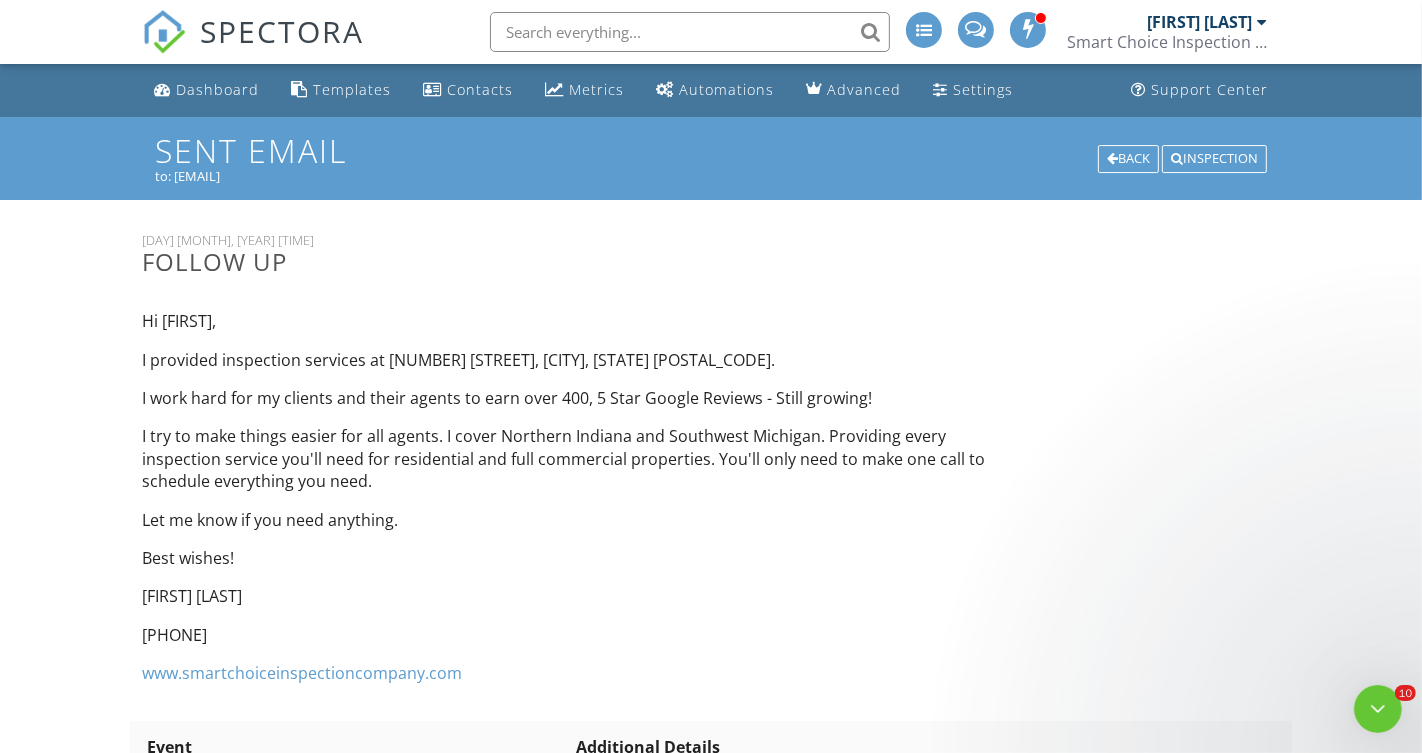 scroll, scrollTop: 0, scrollLeft: 0, axis: both 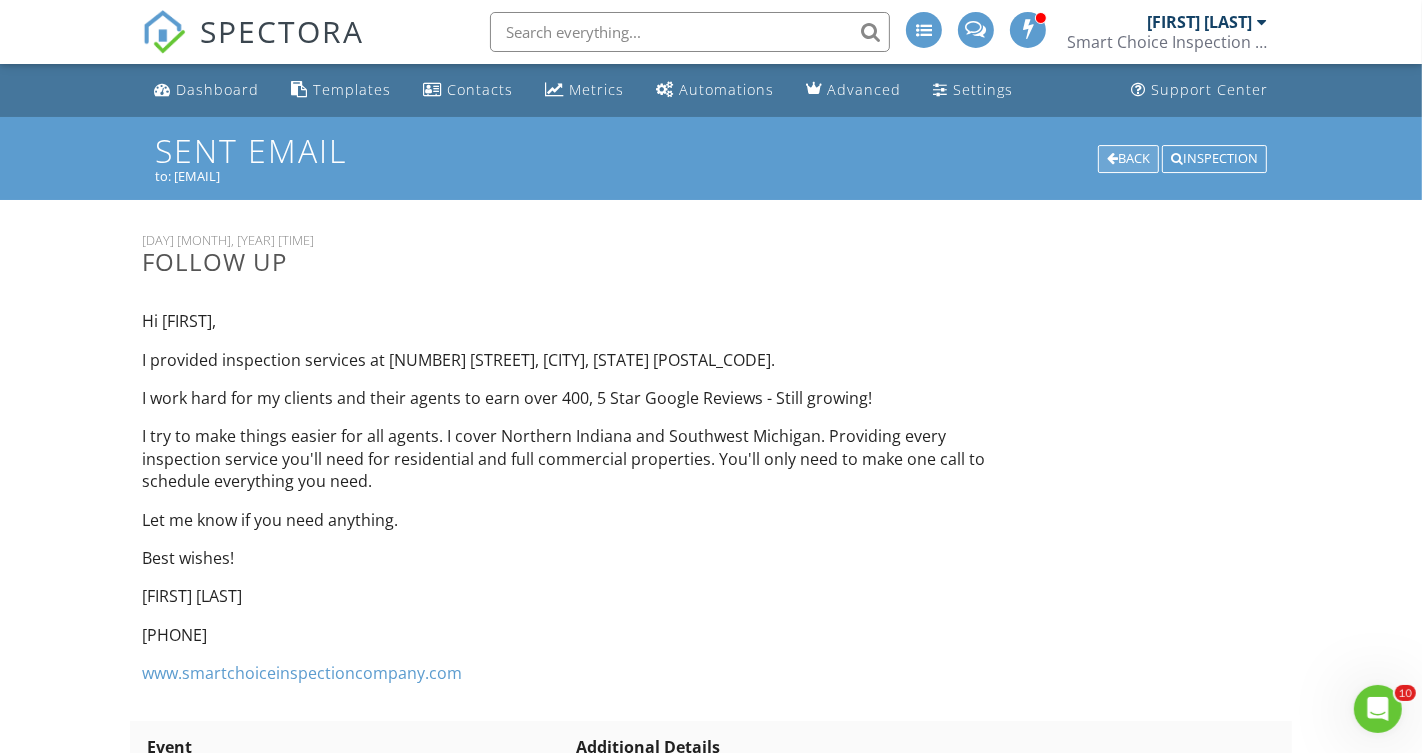click on "Back" at bounding box center [1128, 159] 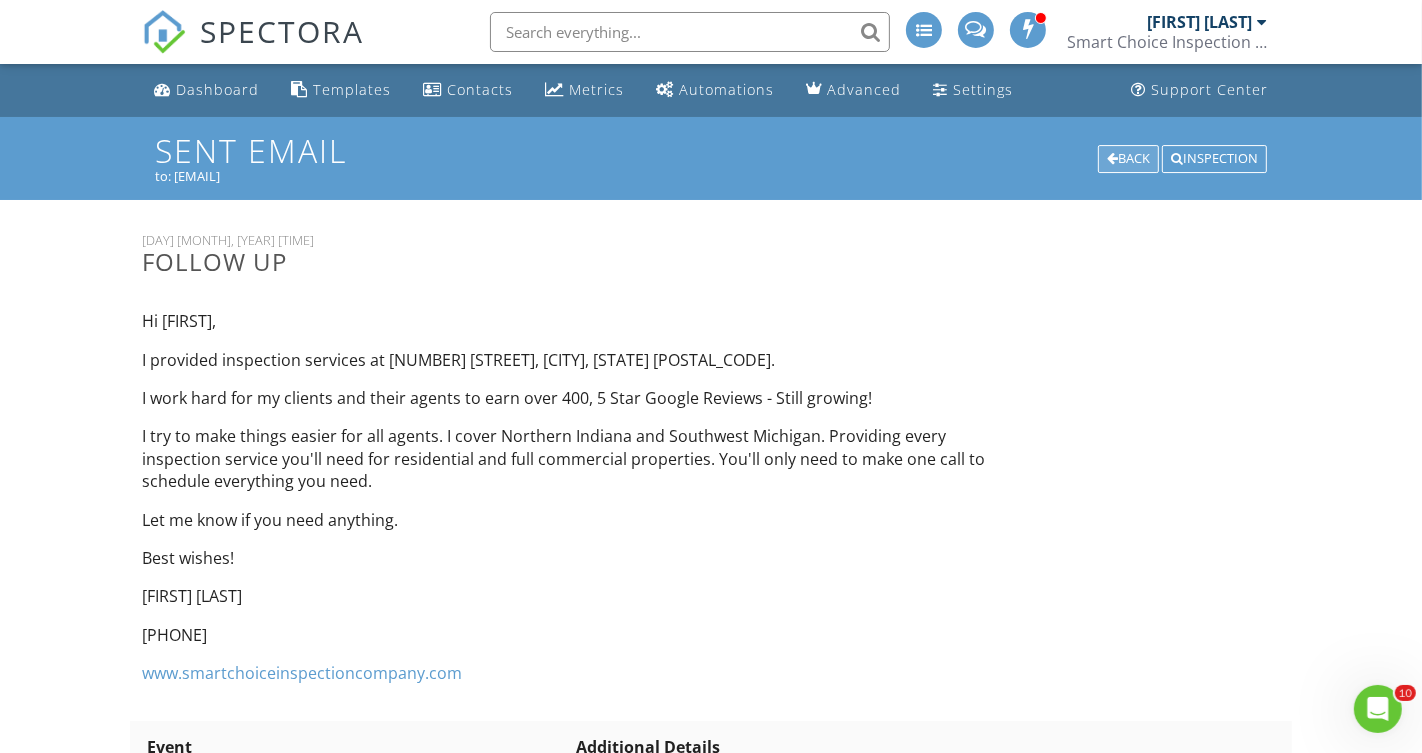click on "Back" at bounding box center (1128, 159) 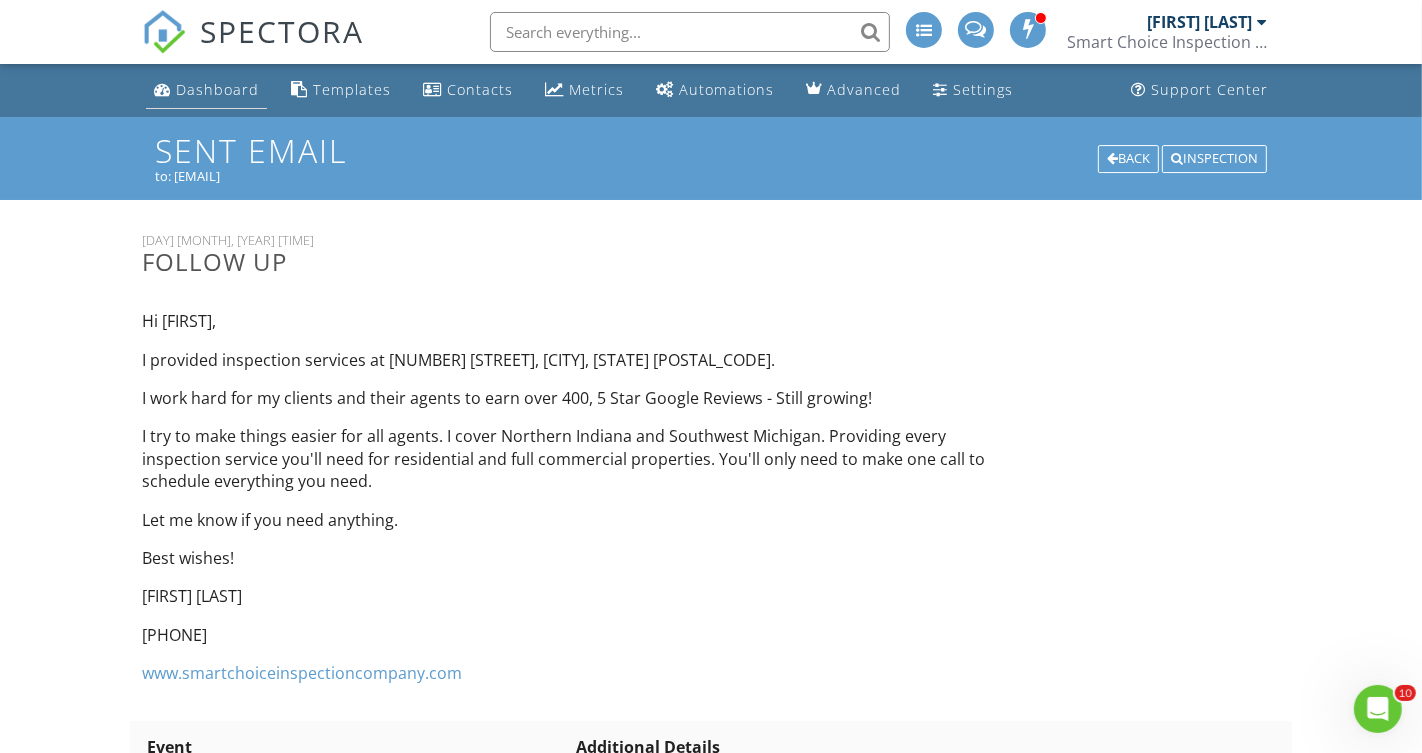 click on "Dashboard" at bounding box center (217, 89) 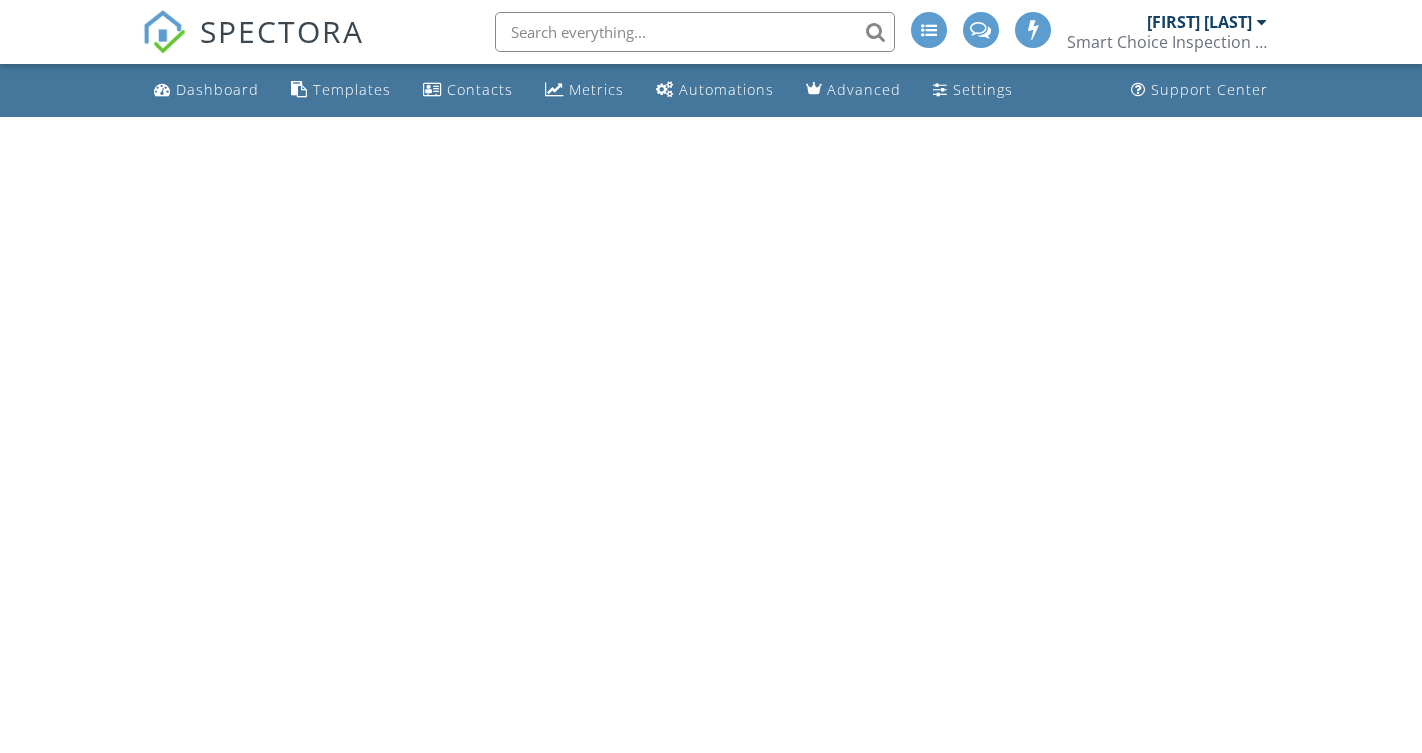 scroll, scrollTop: 0, scrollLeft: 0, axis: both 